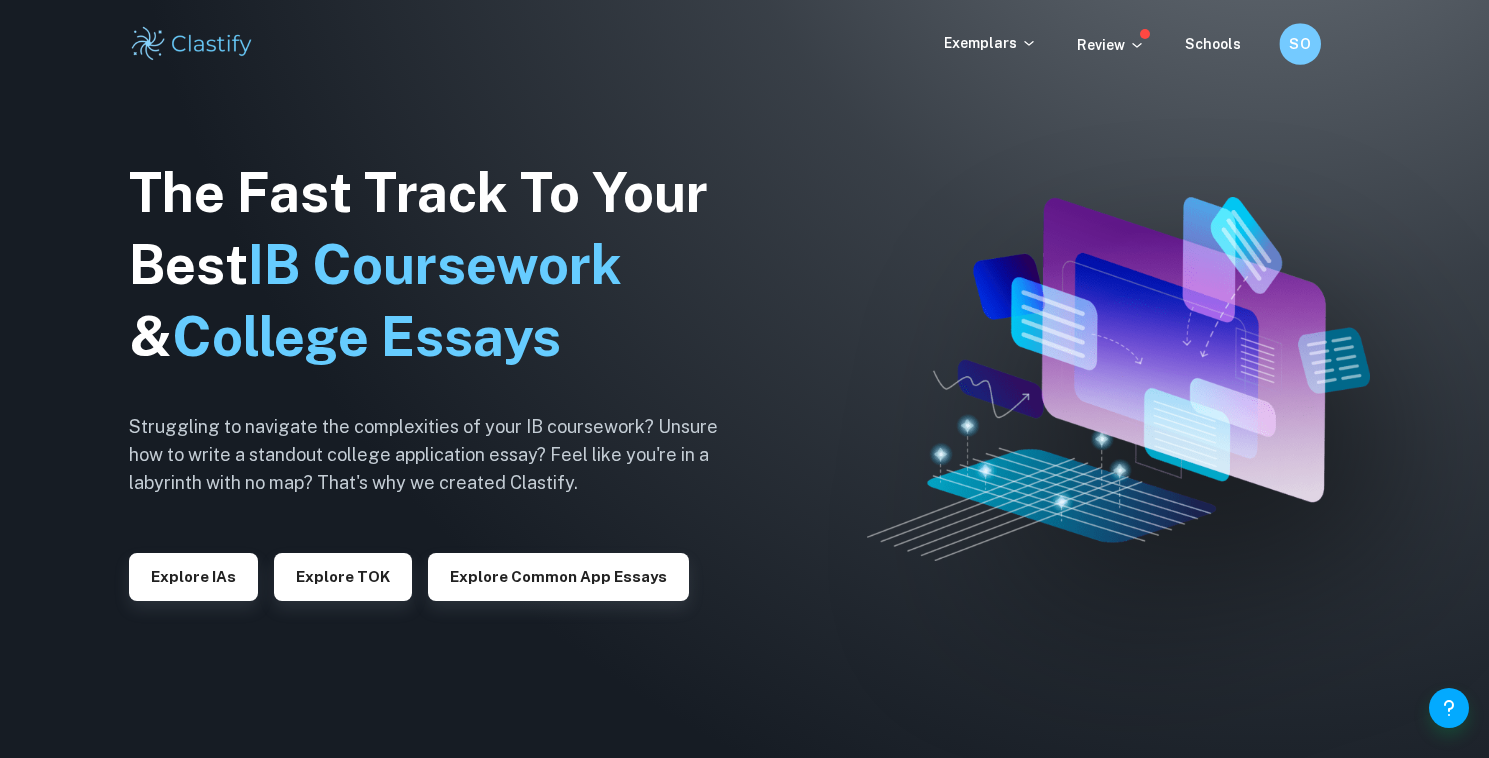 scroll, scrollTop: 0, scrollLeft: 0, axis: both 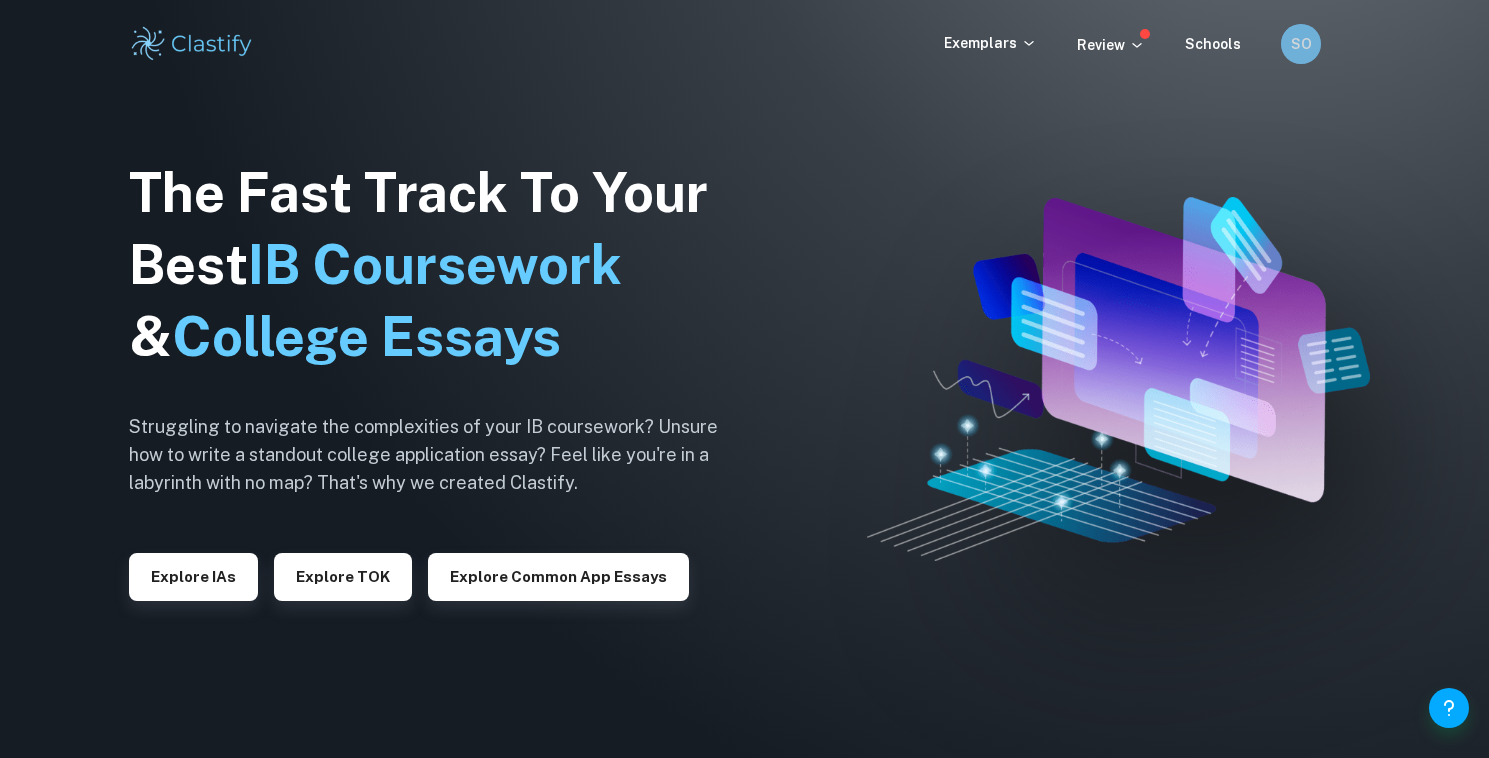 click on "SO" at bounding box center [1300, 44] 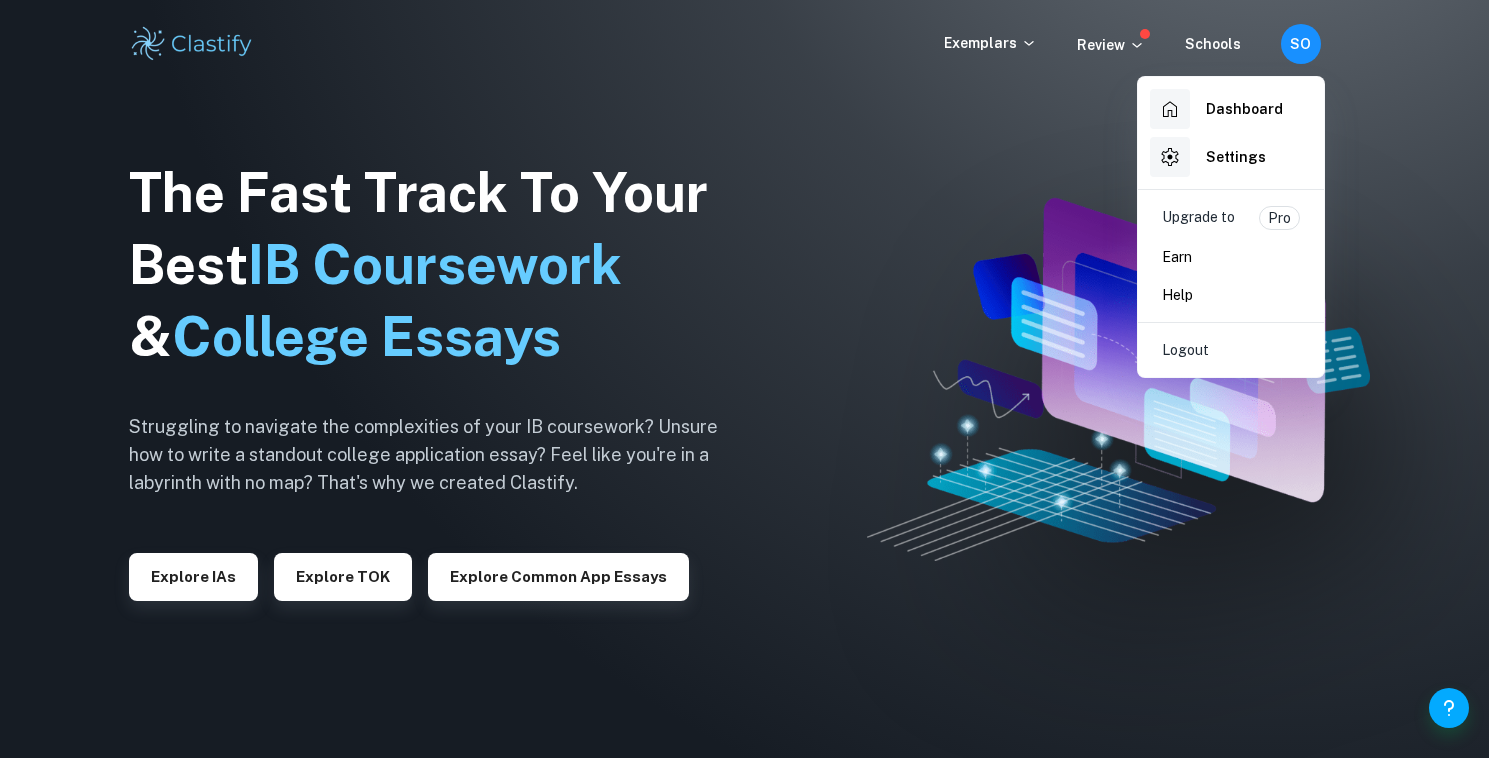 click at bounding box center (744, 379) 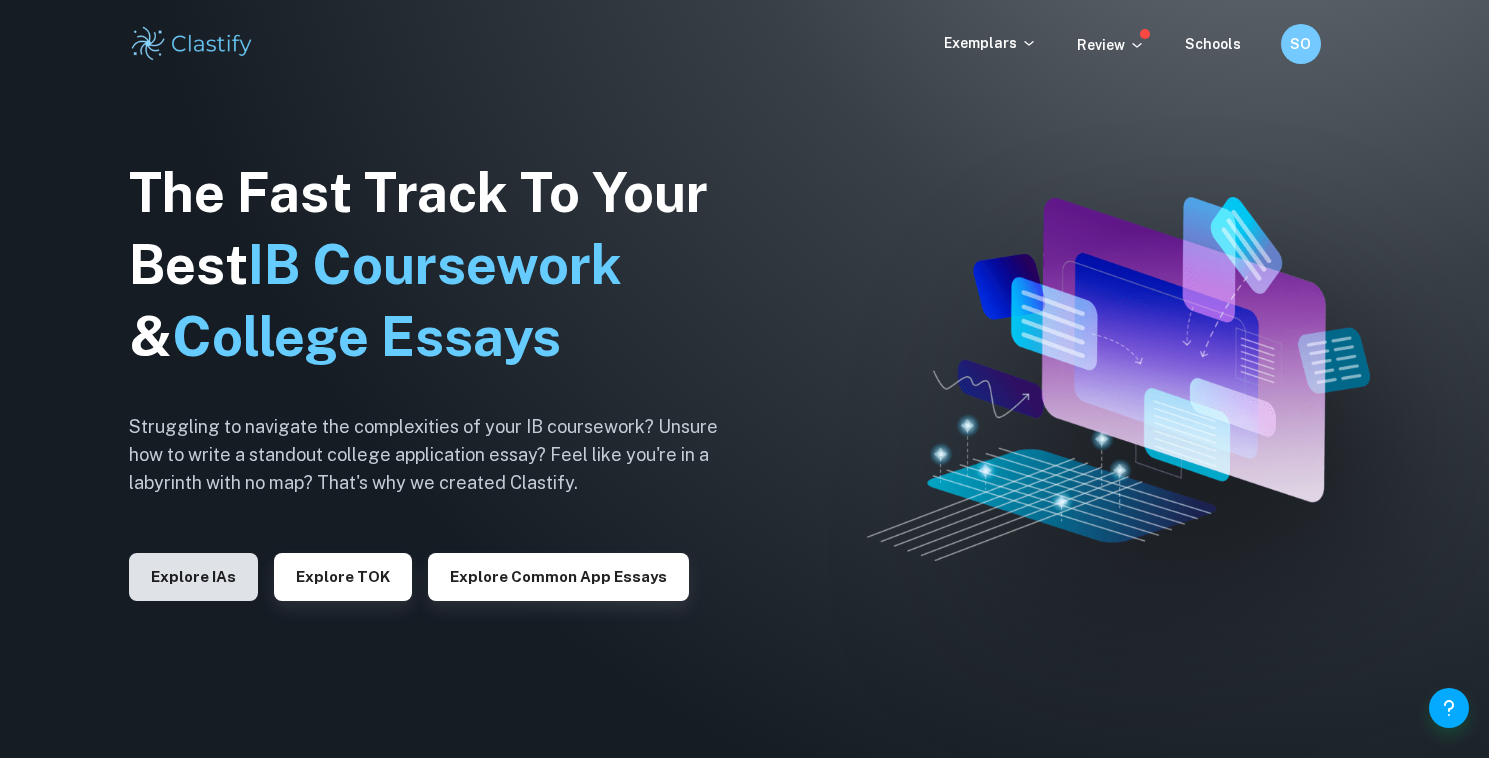 click on "Explore IAs" at bounding box center (193, 577) 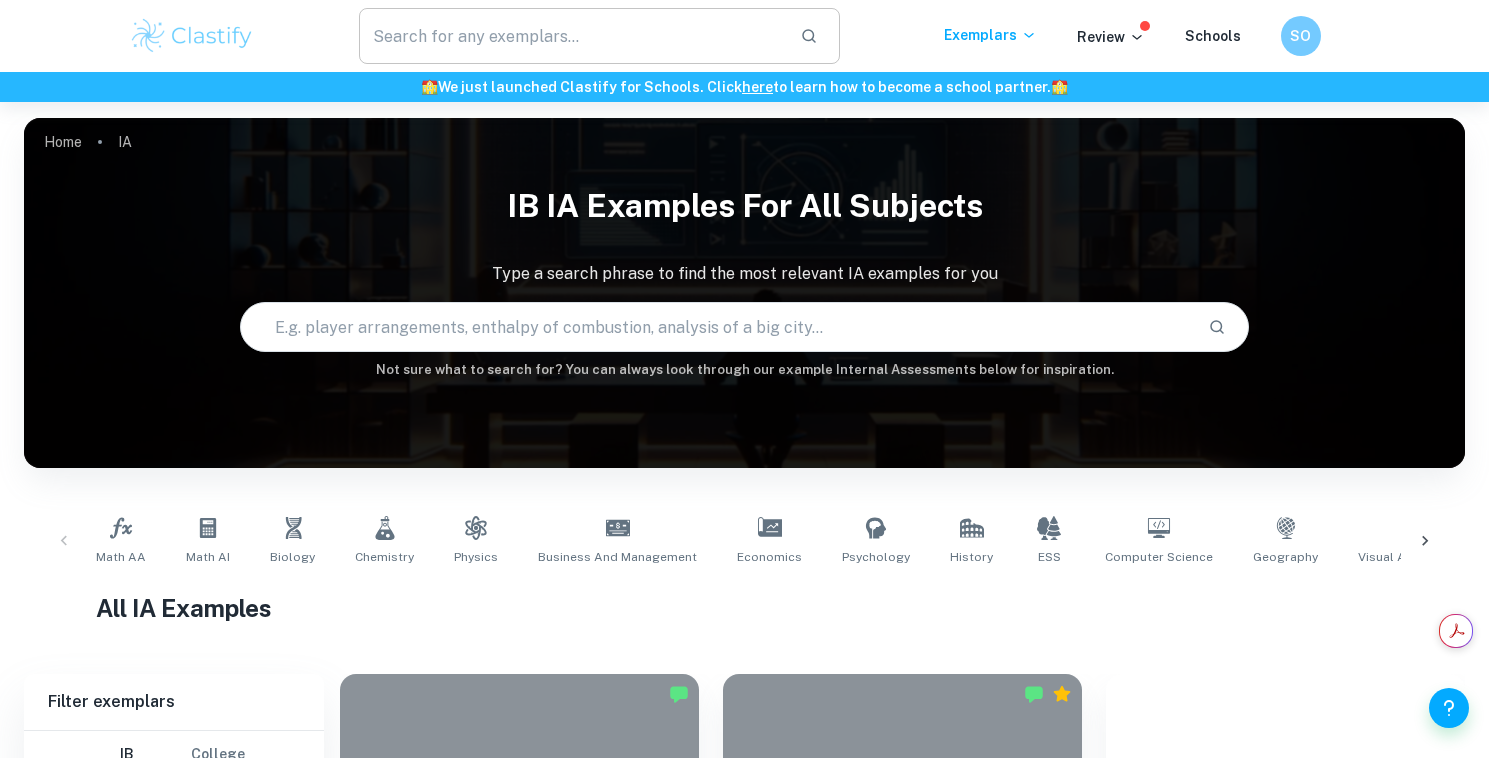 click at bounding box center (572, 36) 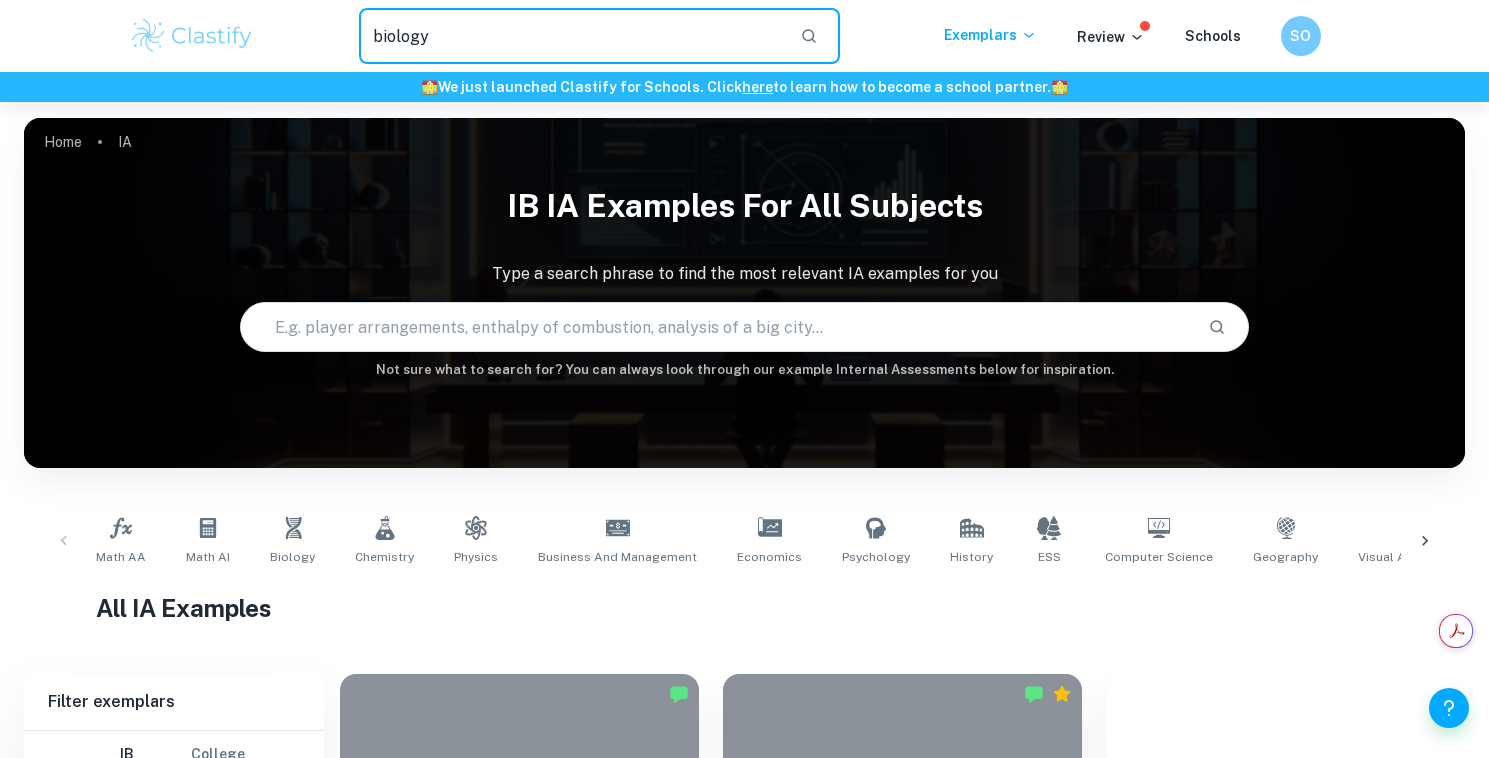 type on "biology" 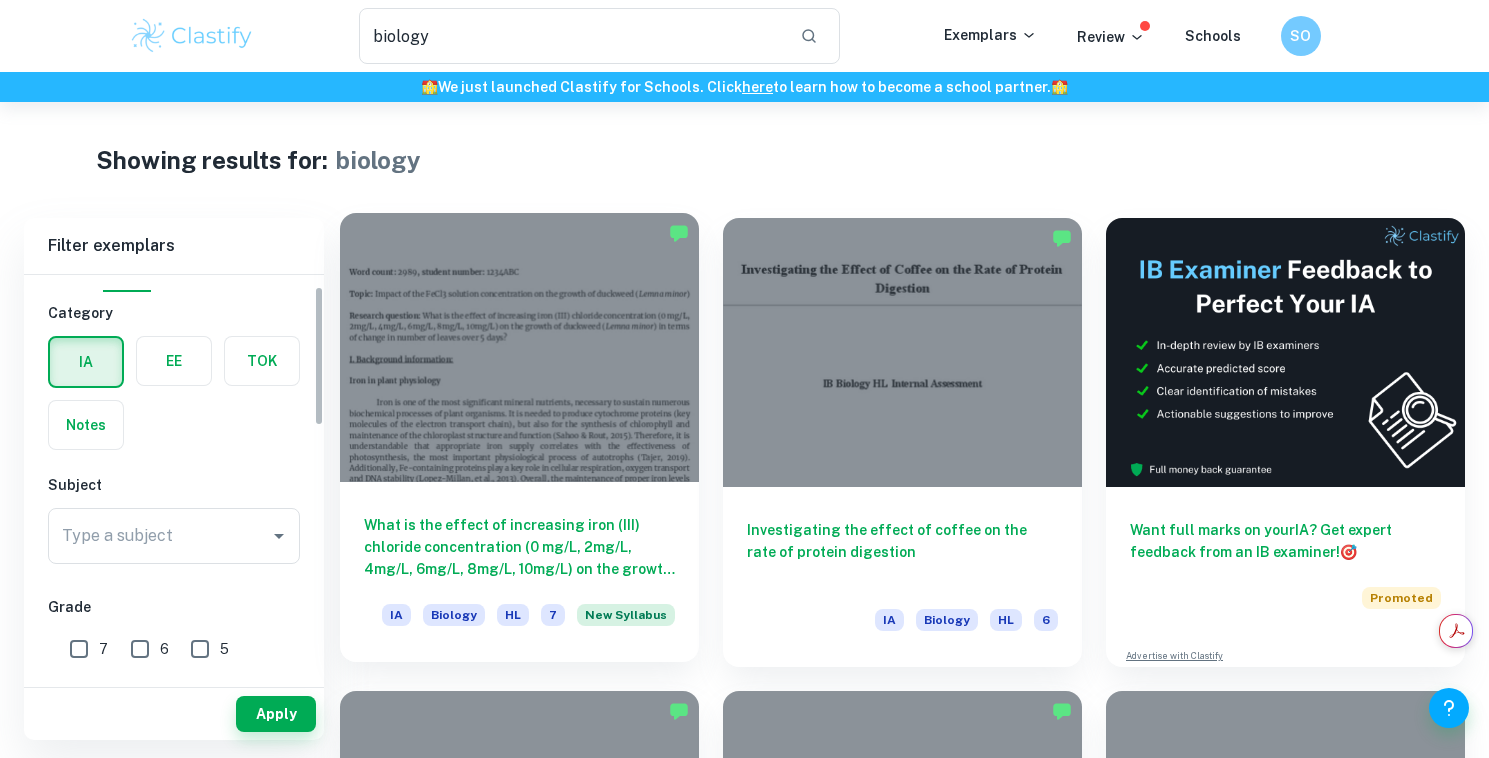 scroll, scrollTop: 33, scrollLeft: 0, axis: vertical 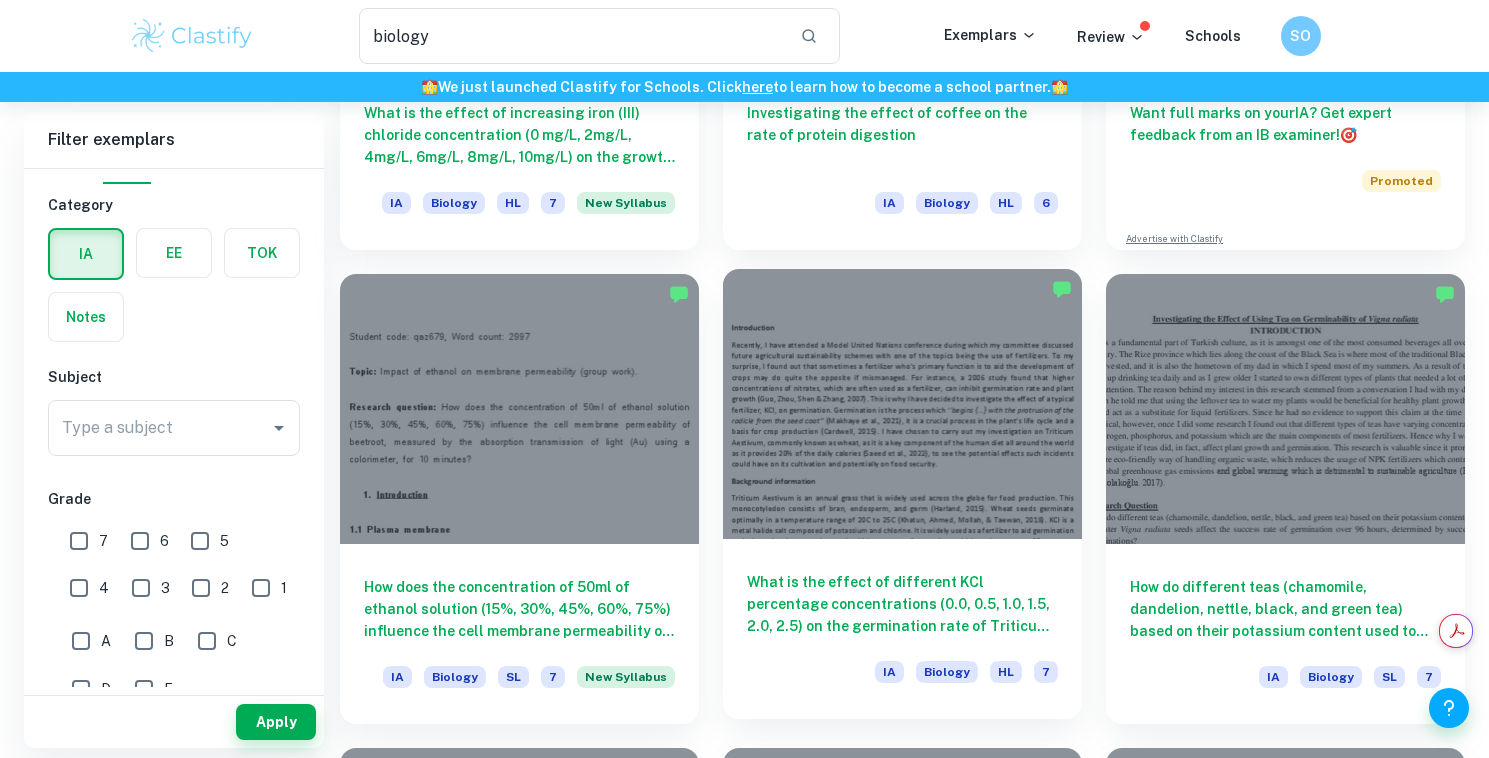 click at bounding box center (902, 403) 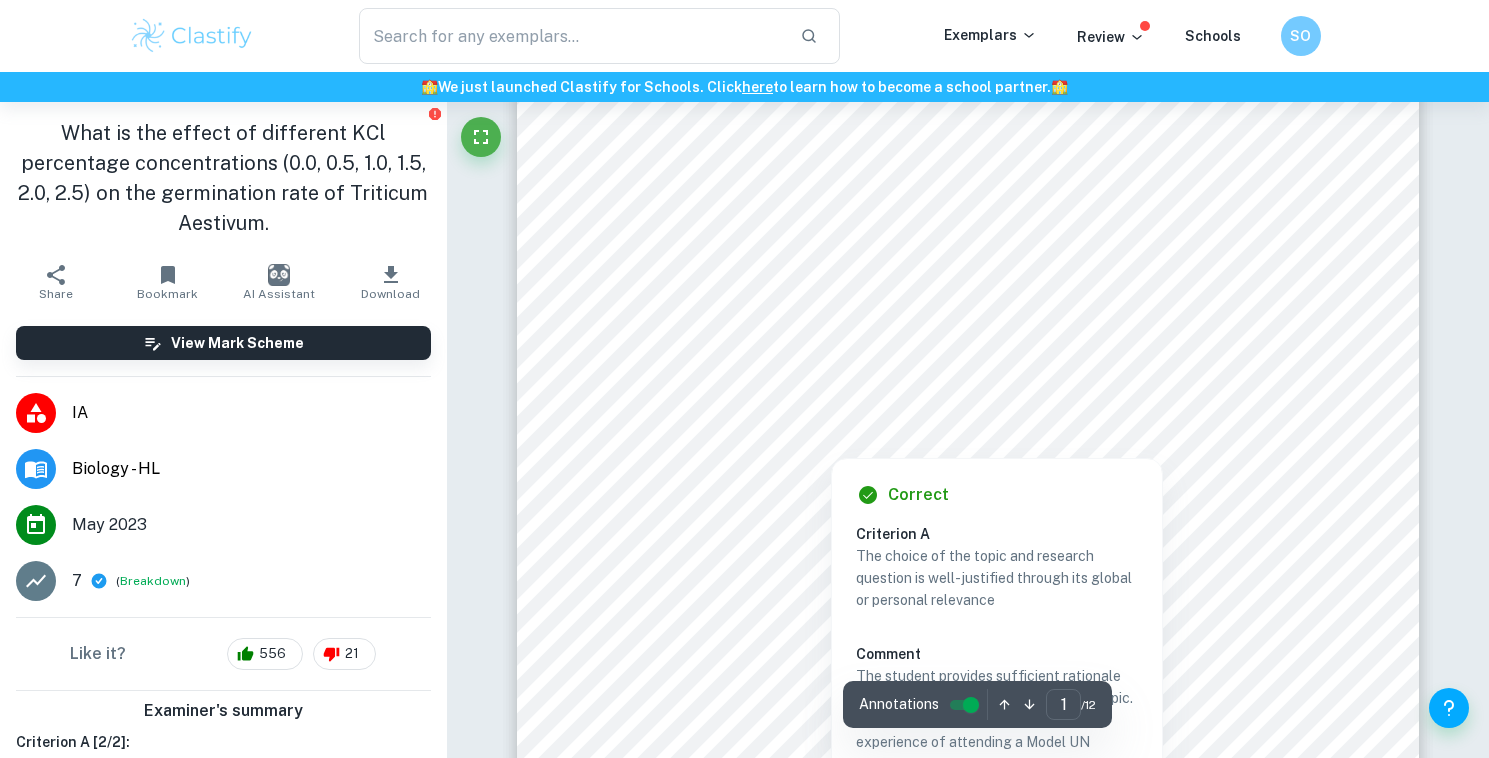scroll, scrollTop: 70, scrollLeft: 0, axis: vertical 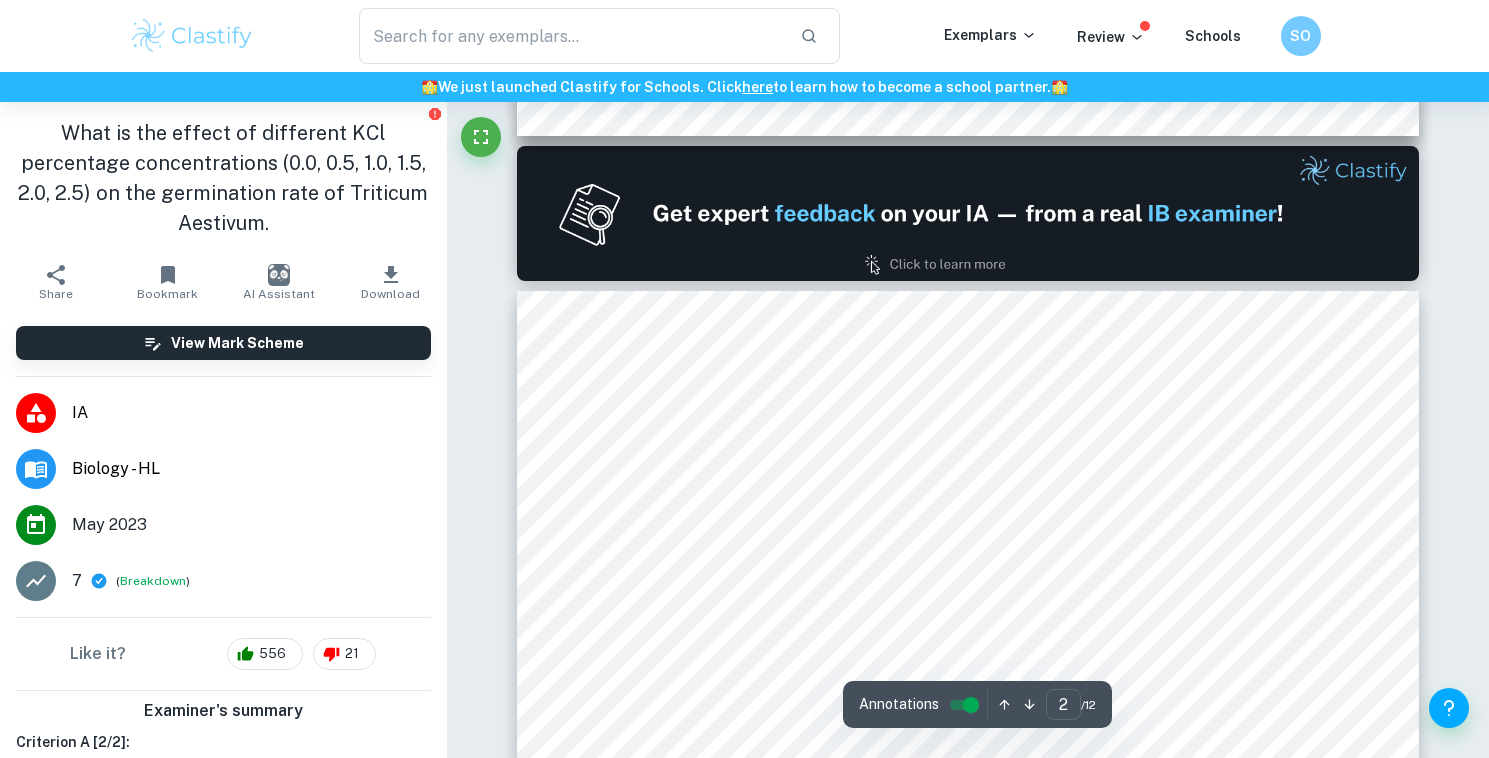 type on "1" 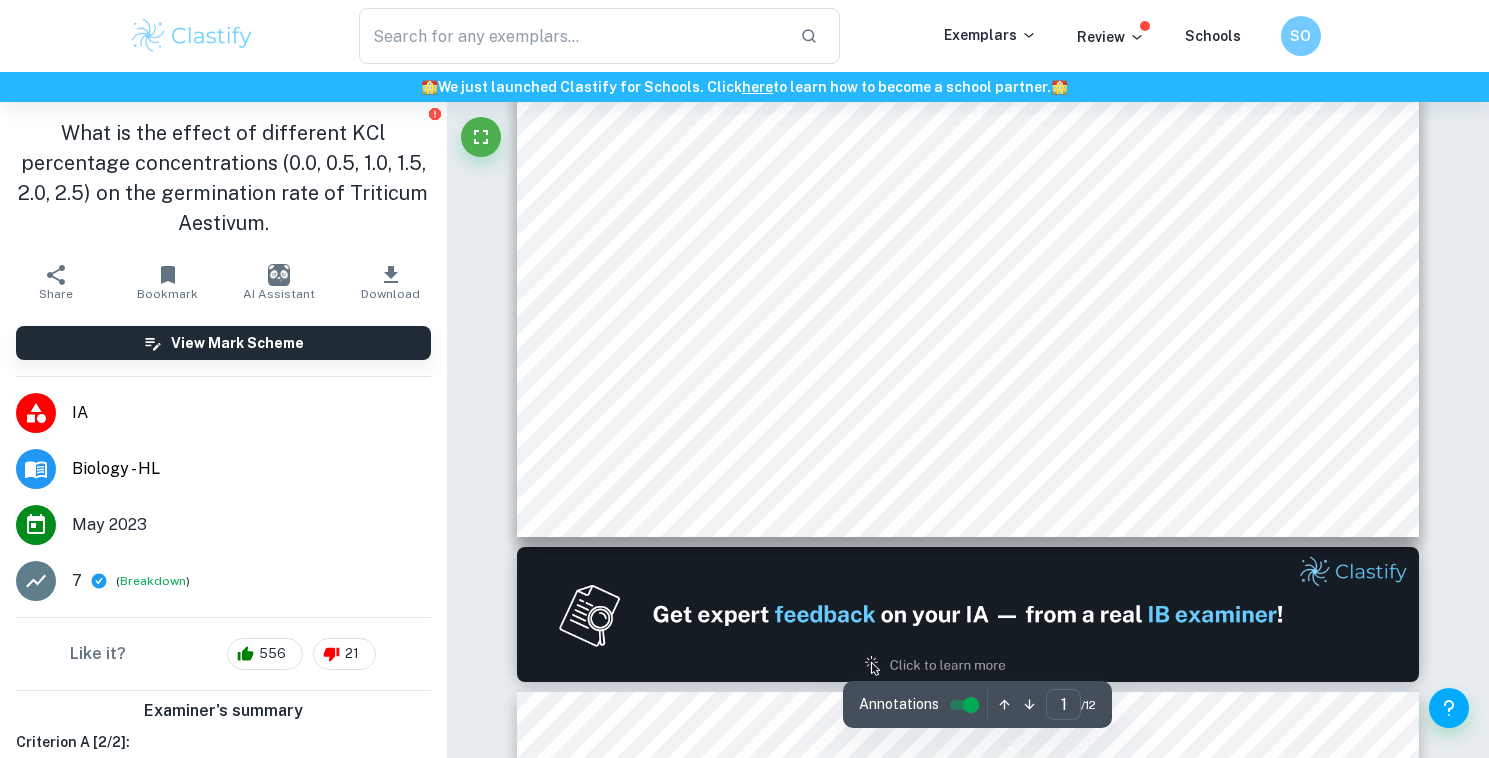 scroll, scrollTop: 0, scrollLeft: 0, axis: both 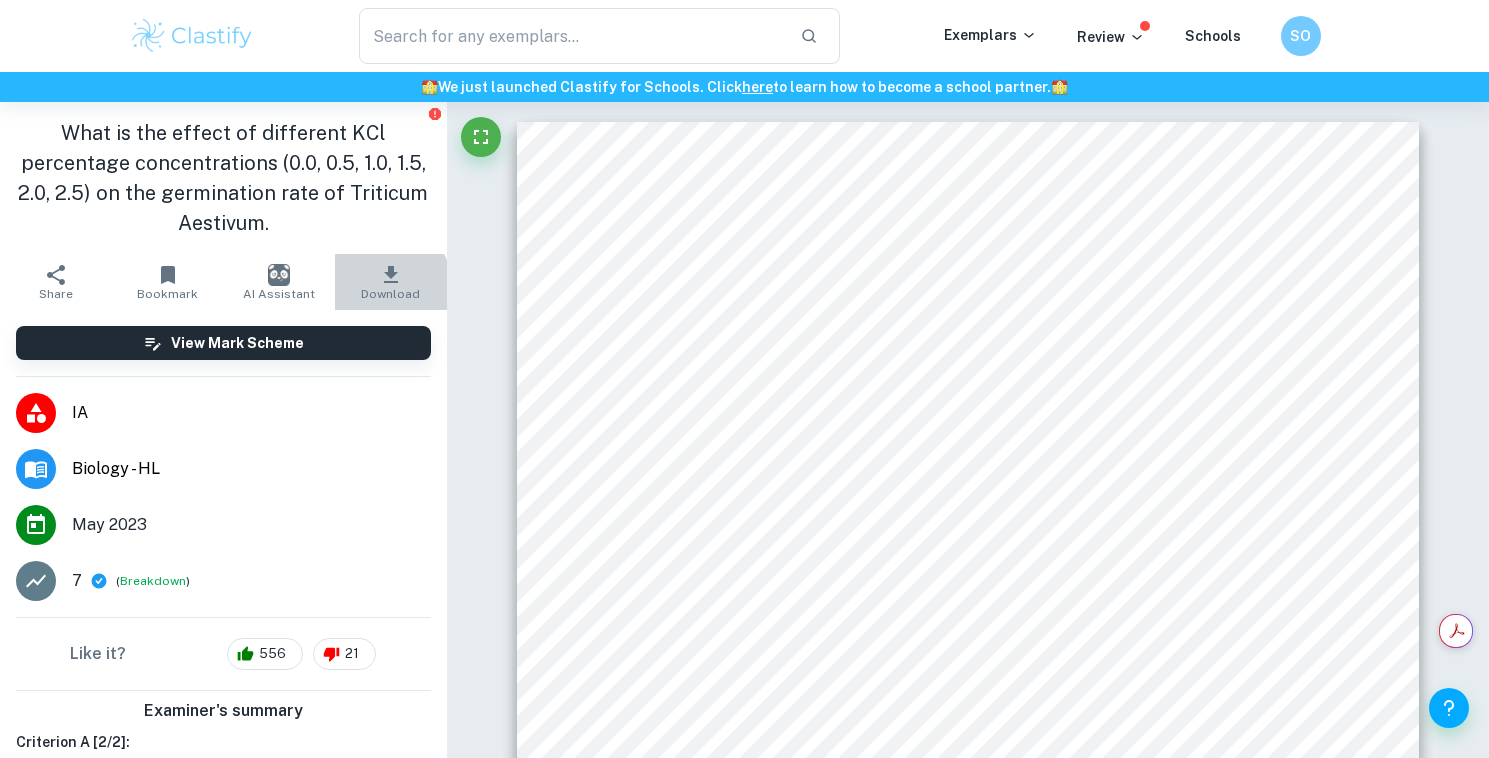 click 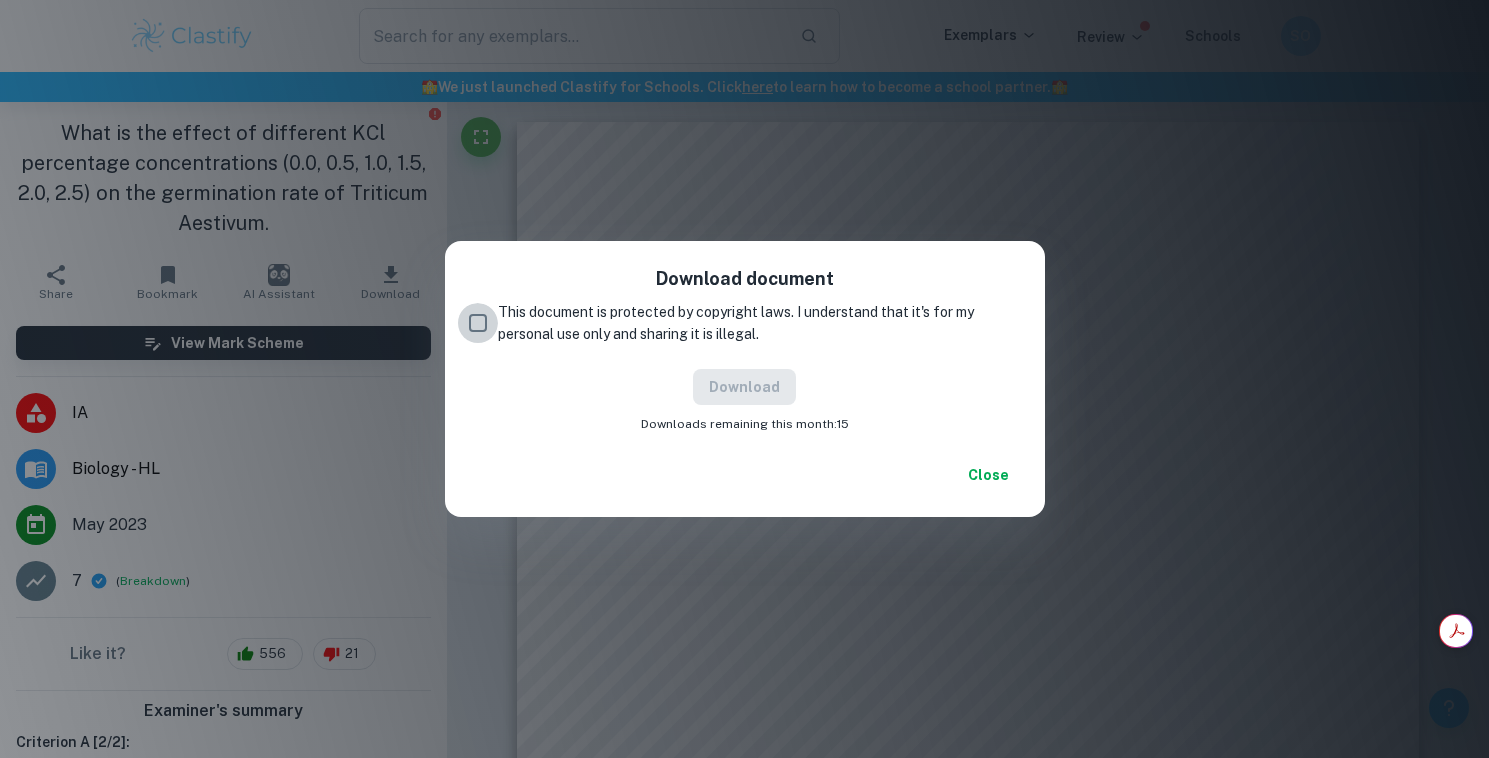 click on "This document is protected by copyright laws. I understand that it's for my personal use only and sharing it is illegal." at bounding box center (478, 323) 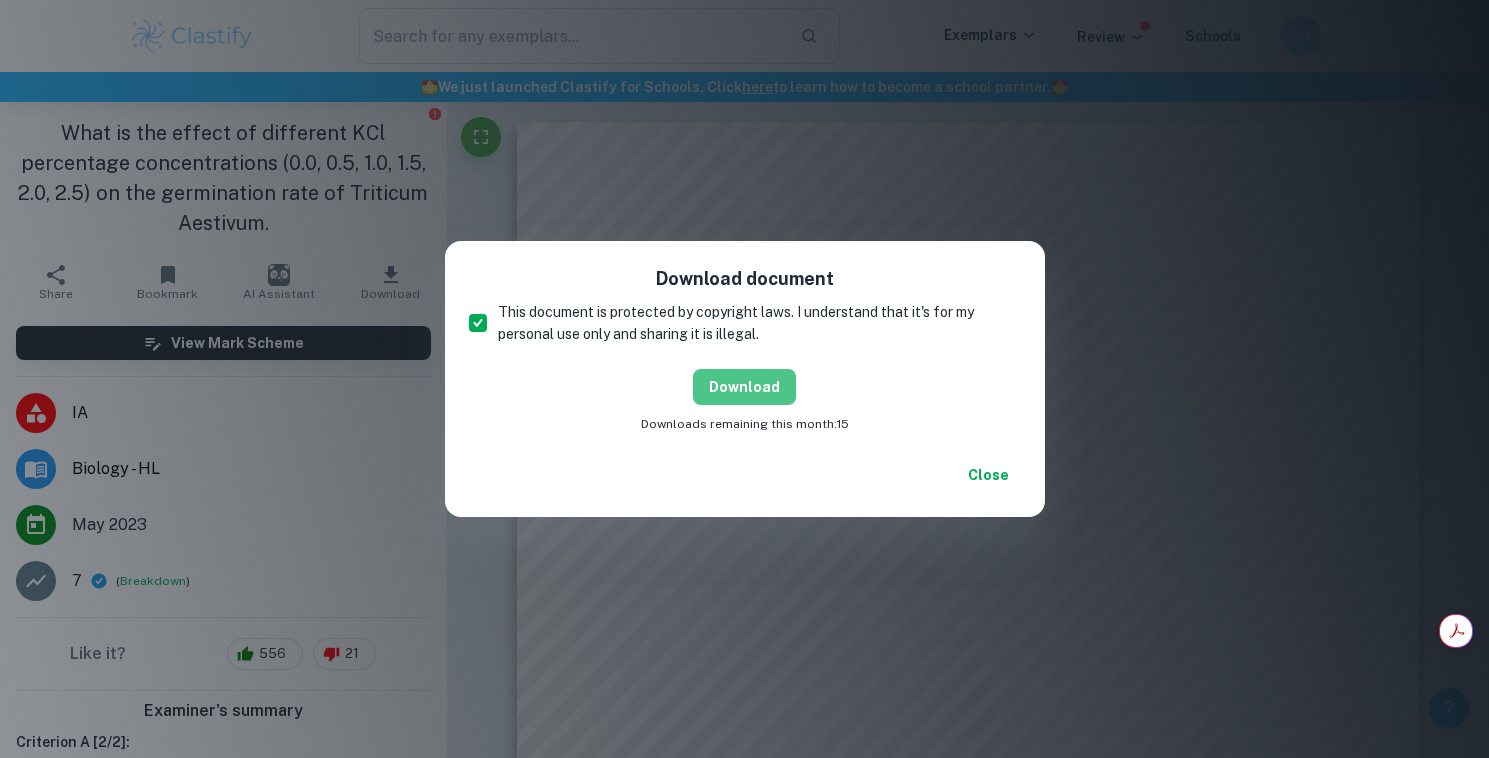 click on "Download" at bounding box center [744, 387] 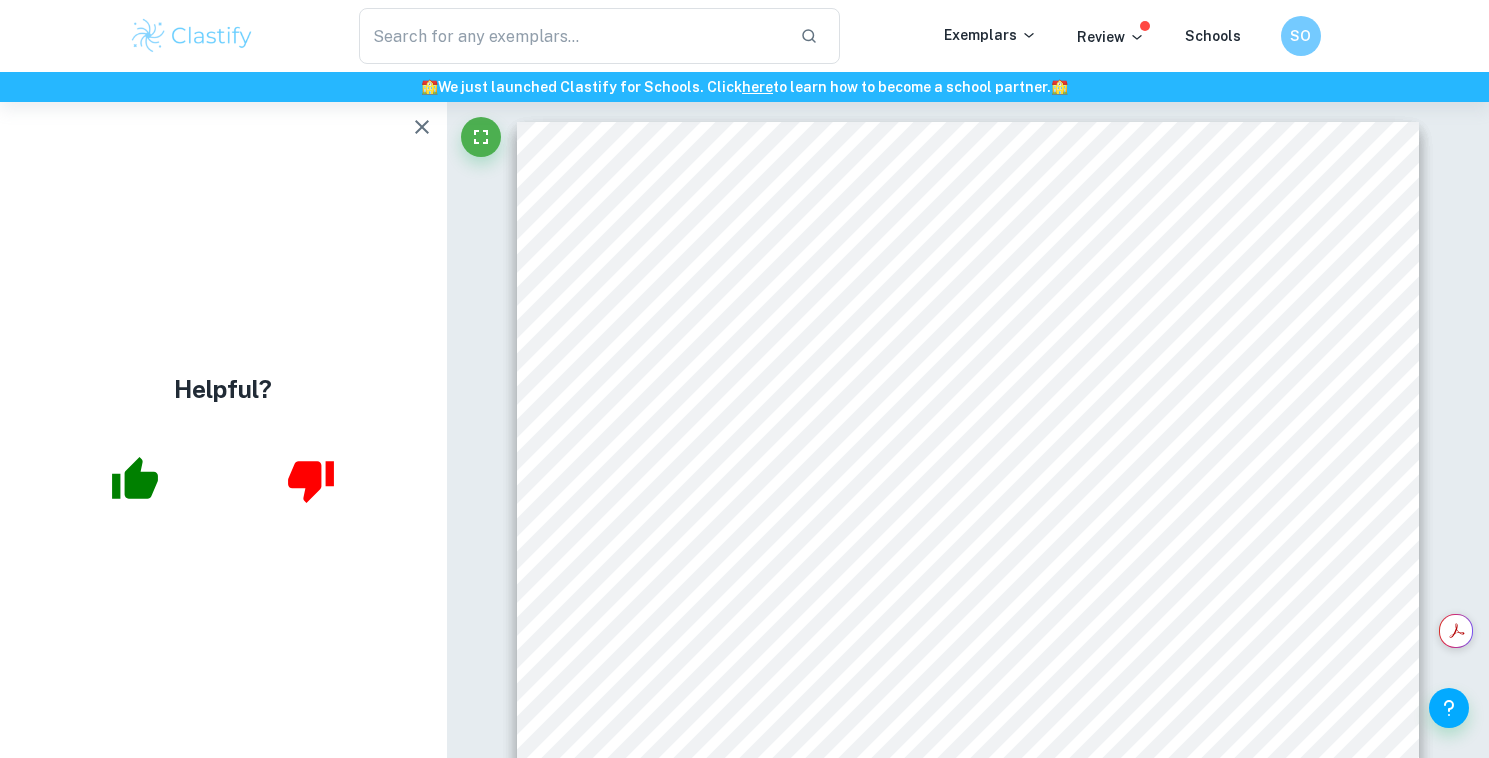 type on "biology" 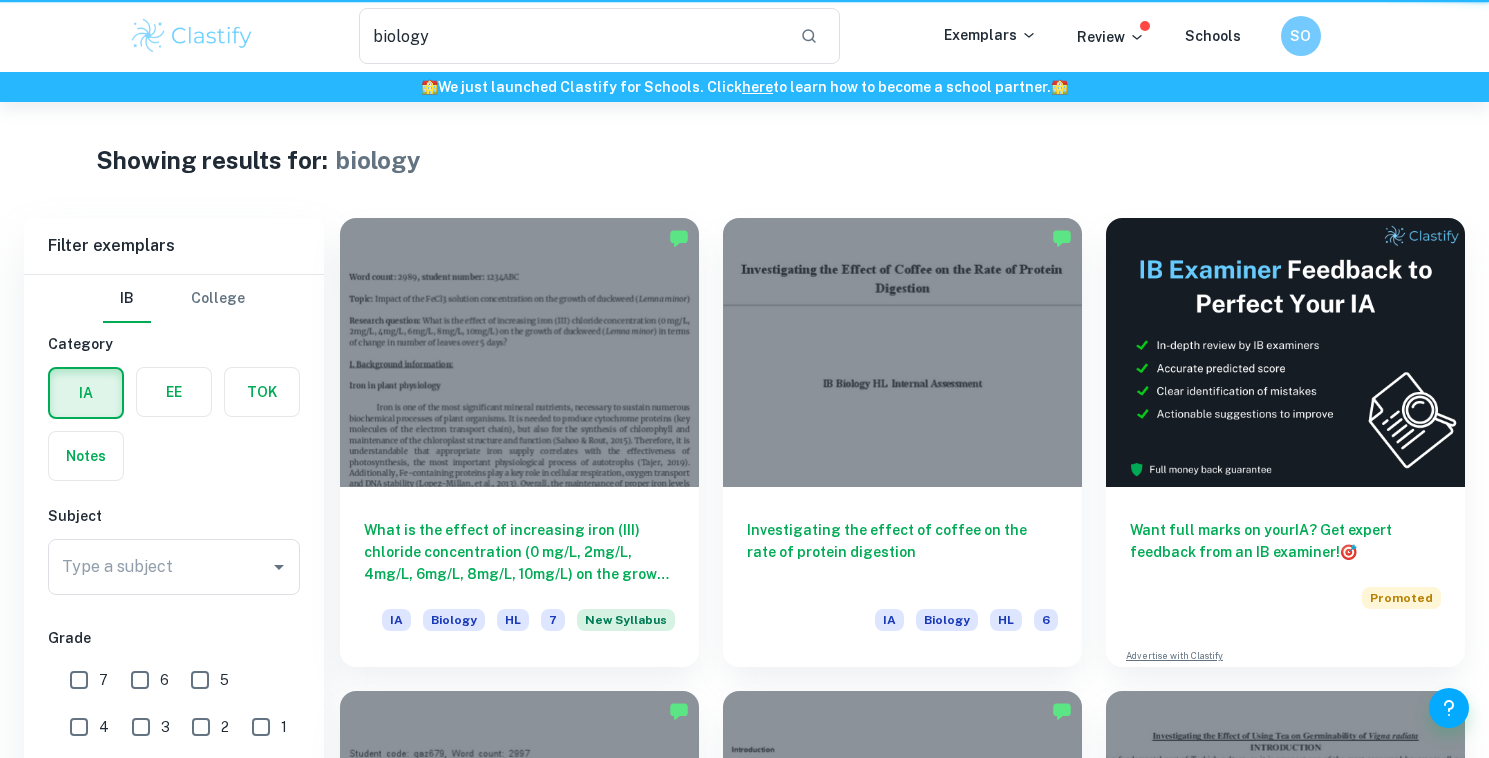scroll, scrollTop: 417, scrollLeft: 0, axis: vertical 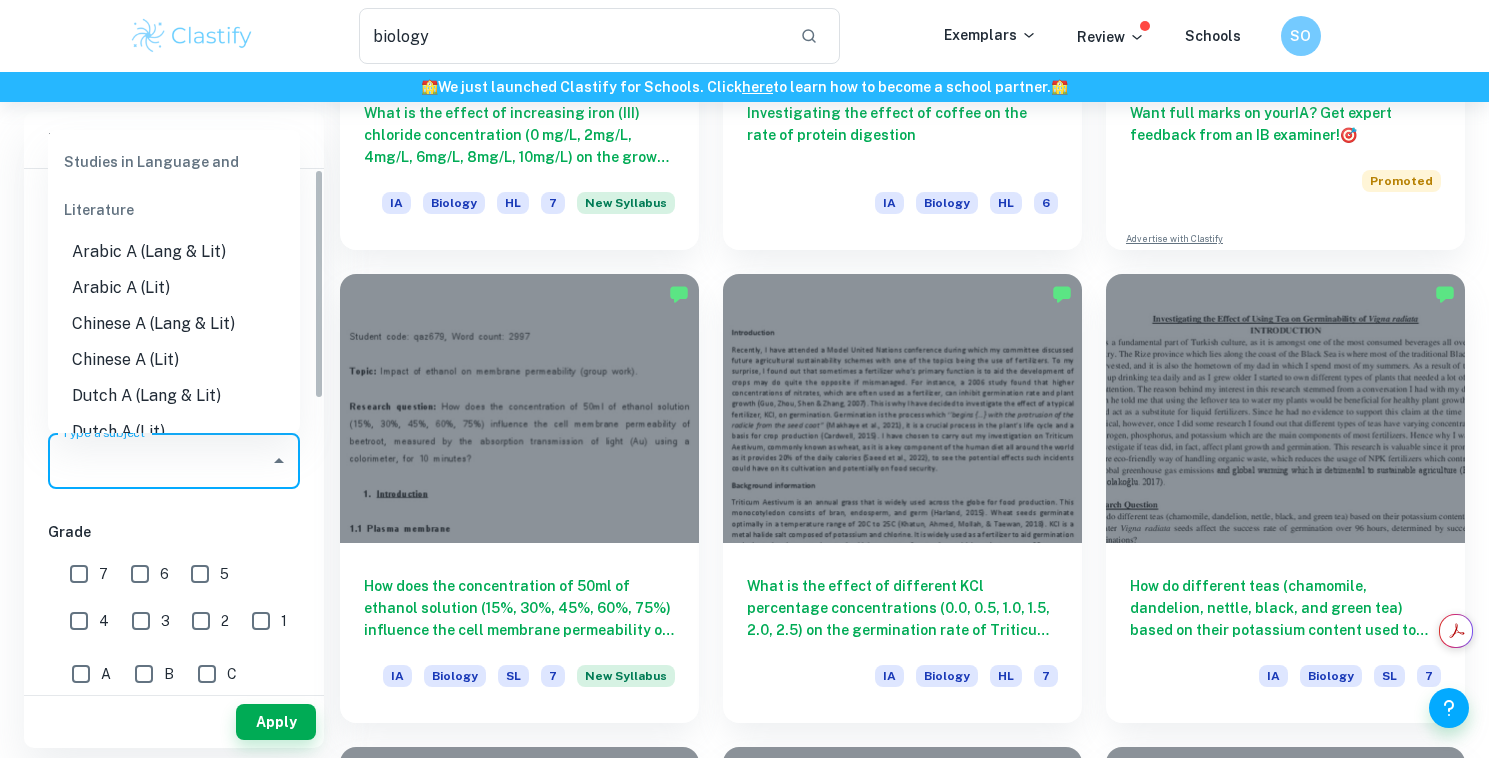 click on "Type a subject" at bounding box center [159, 461] 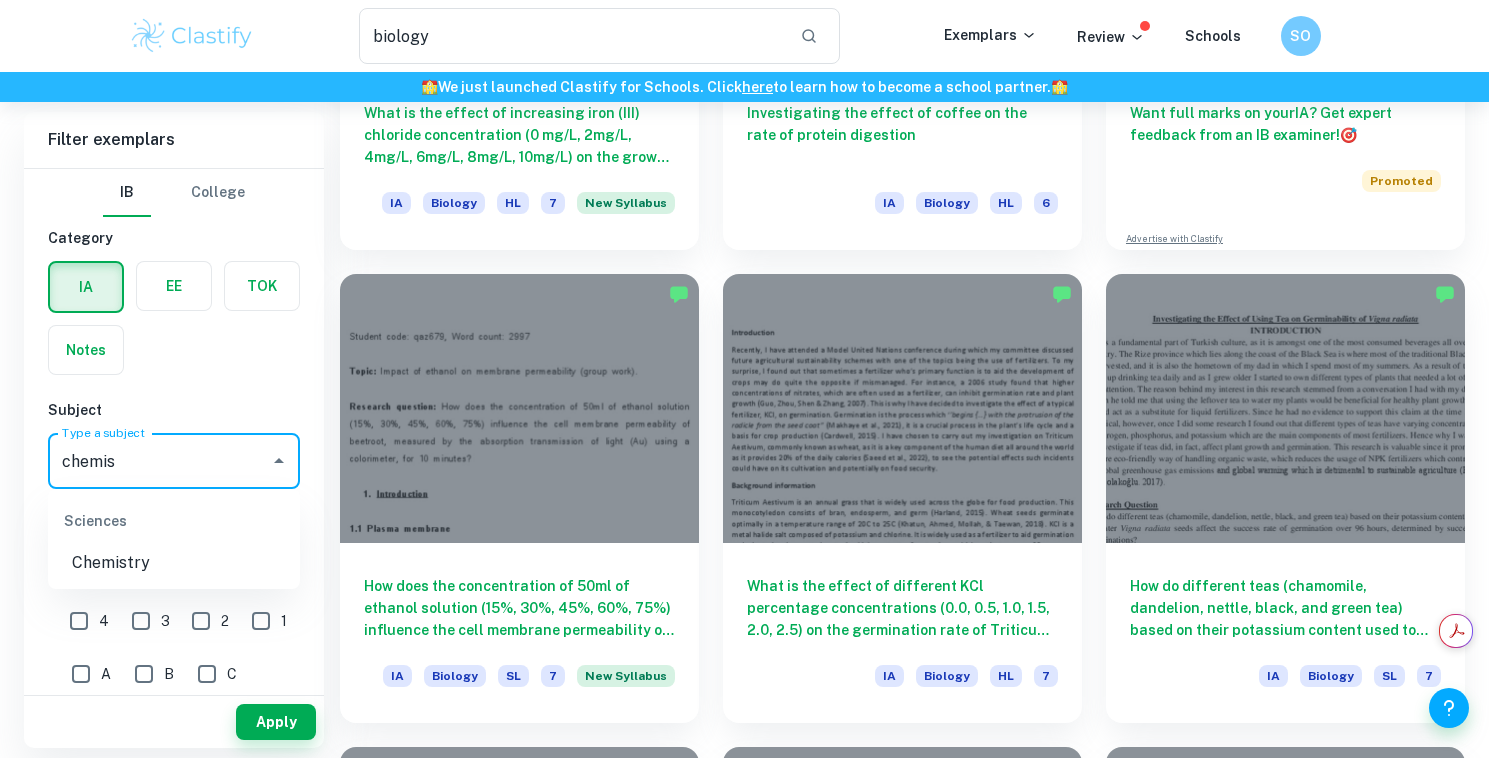 click on "Chemistry" at bounding box center (174, 563) 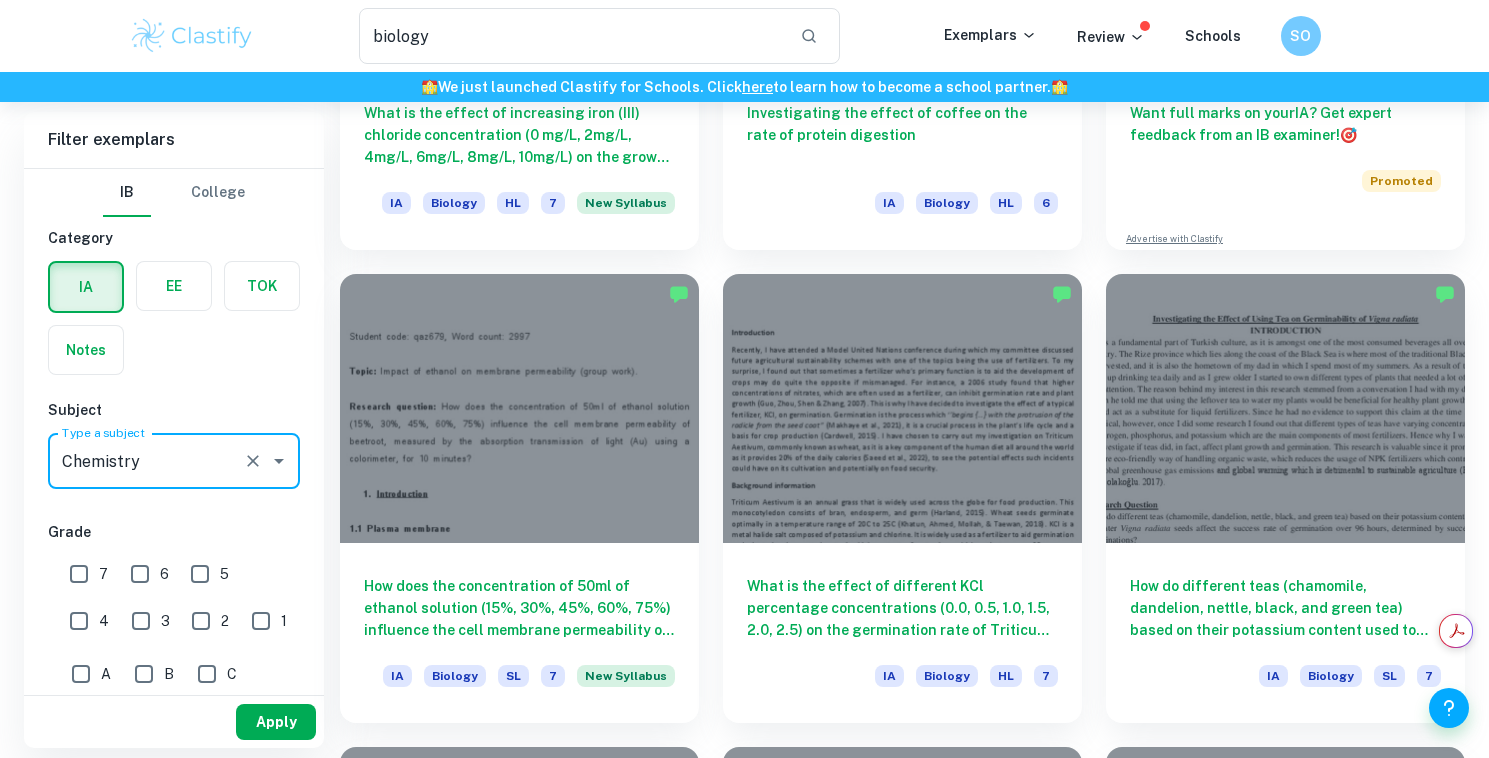 type on "Chemistry" 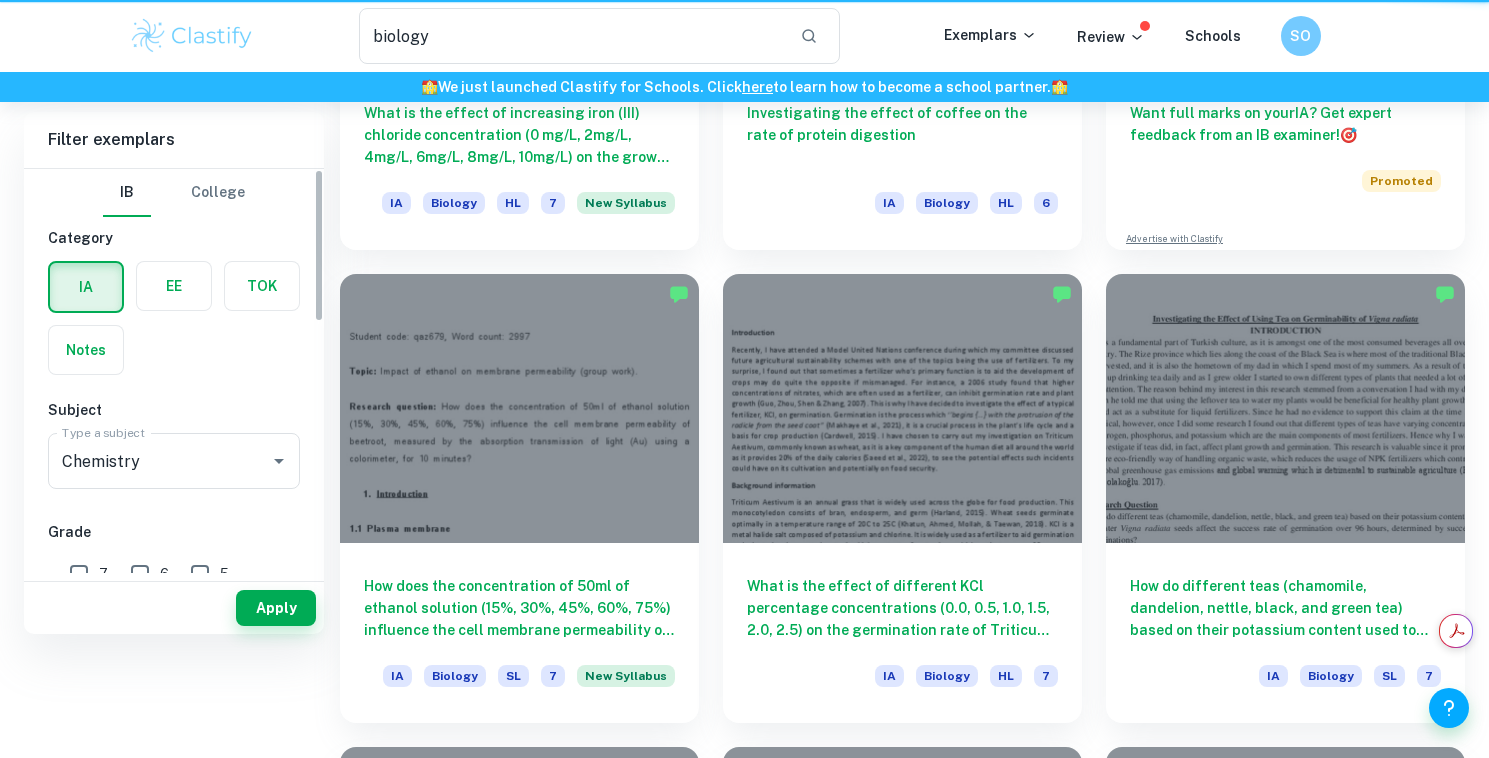 scroll, scrollTop: 0, scrollLeft: 0, axis: both 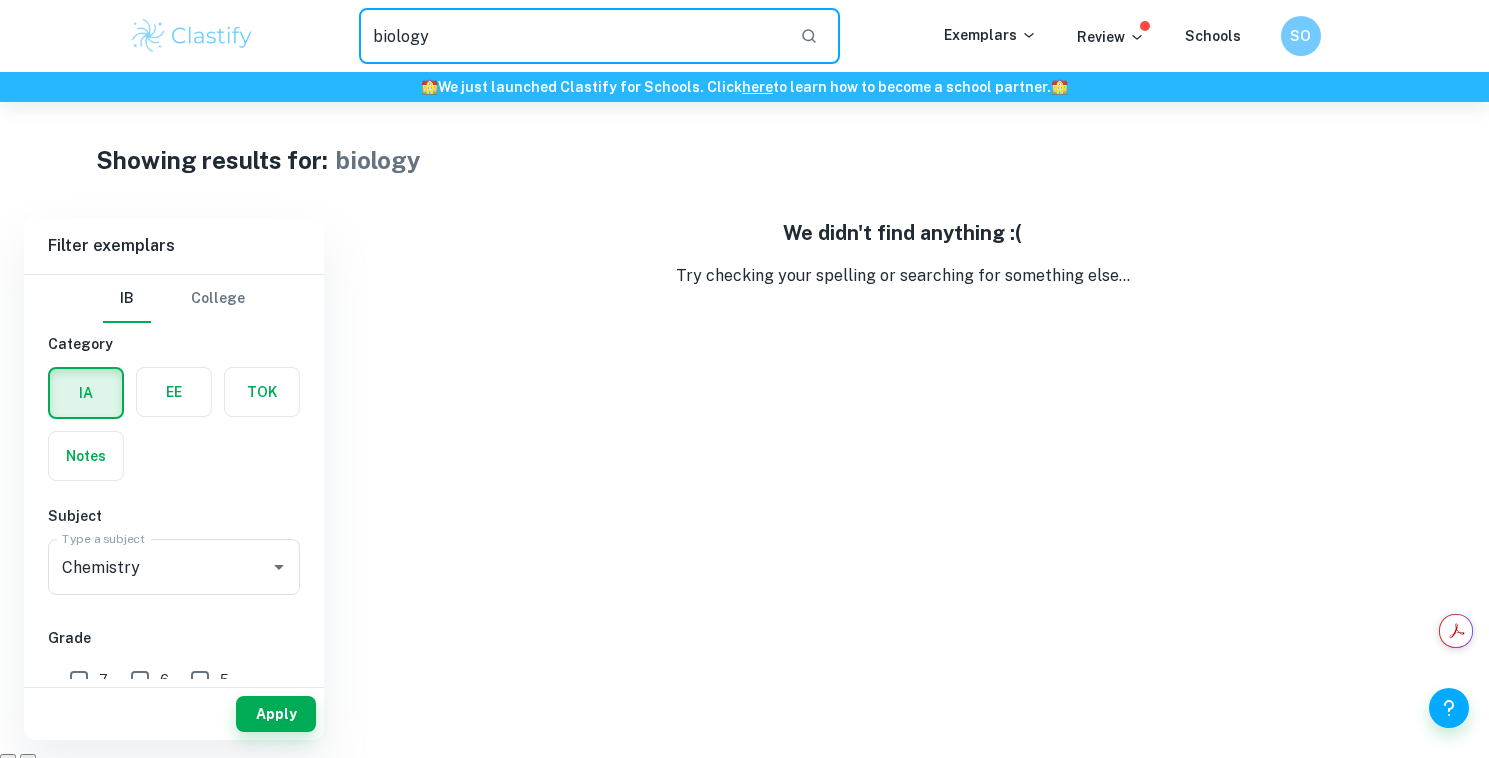 drag, startPoint x: 464, startPoint y: 35, endPoint x: 331, endPoint y: 35, distance: 133 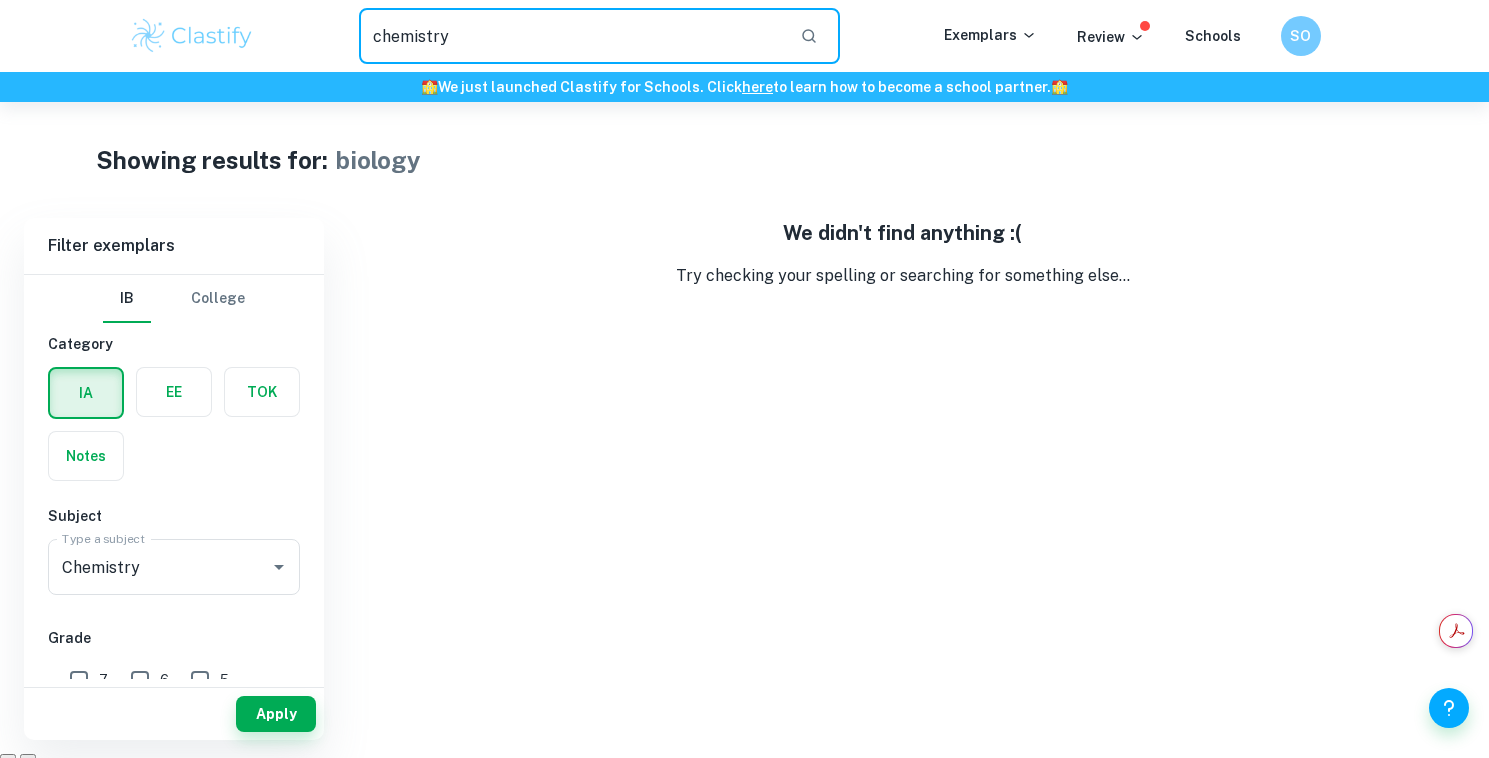 type on "chemistry" 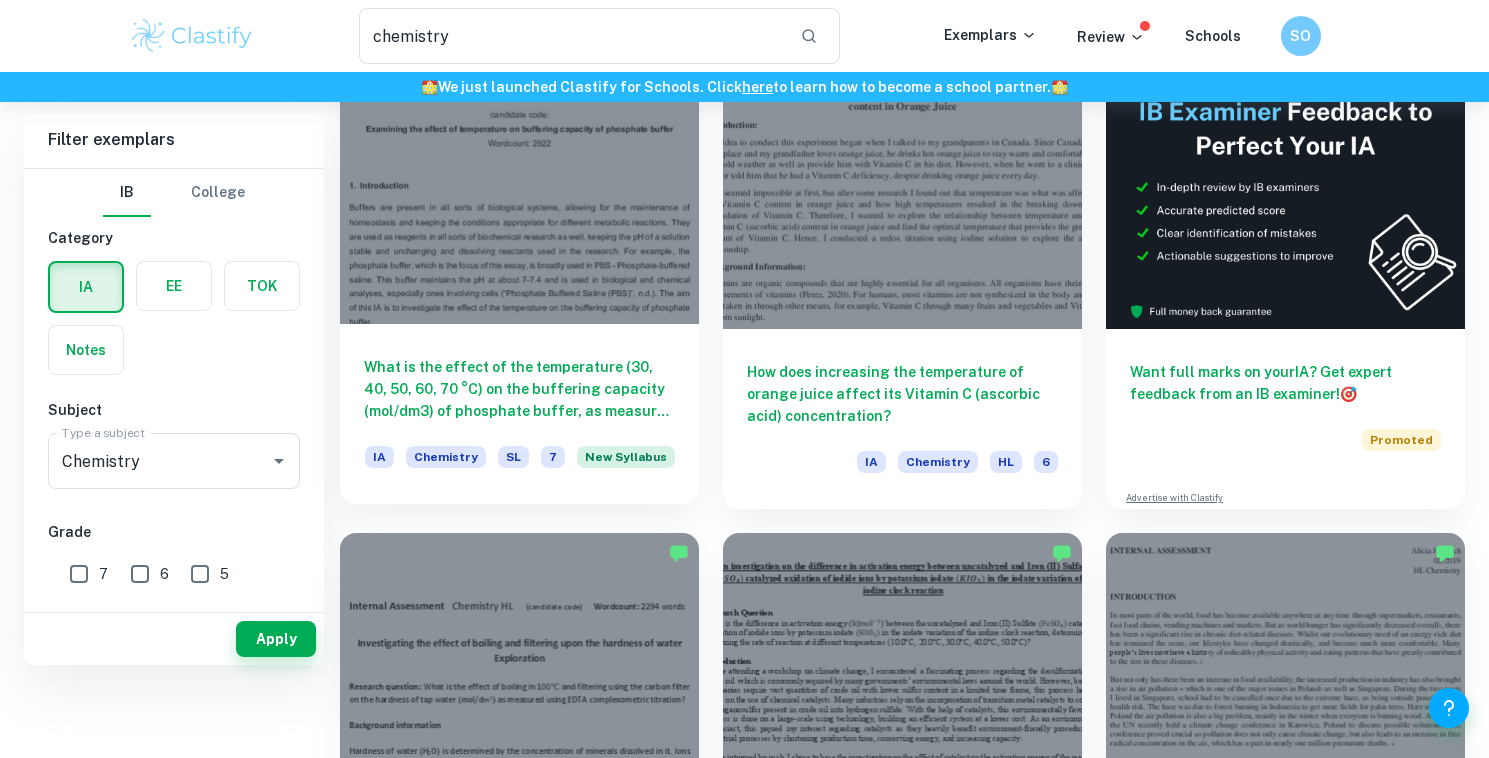 scroll, scrollTop: 0, scrollLeft: 0, axis: both 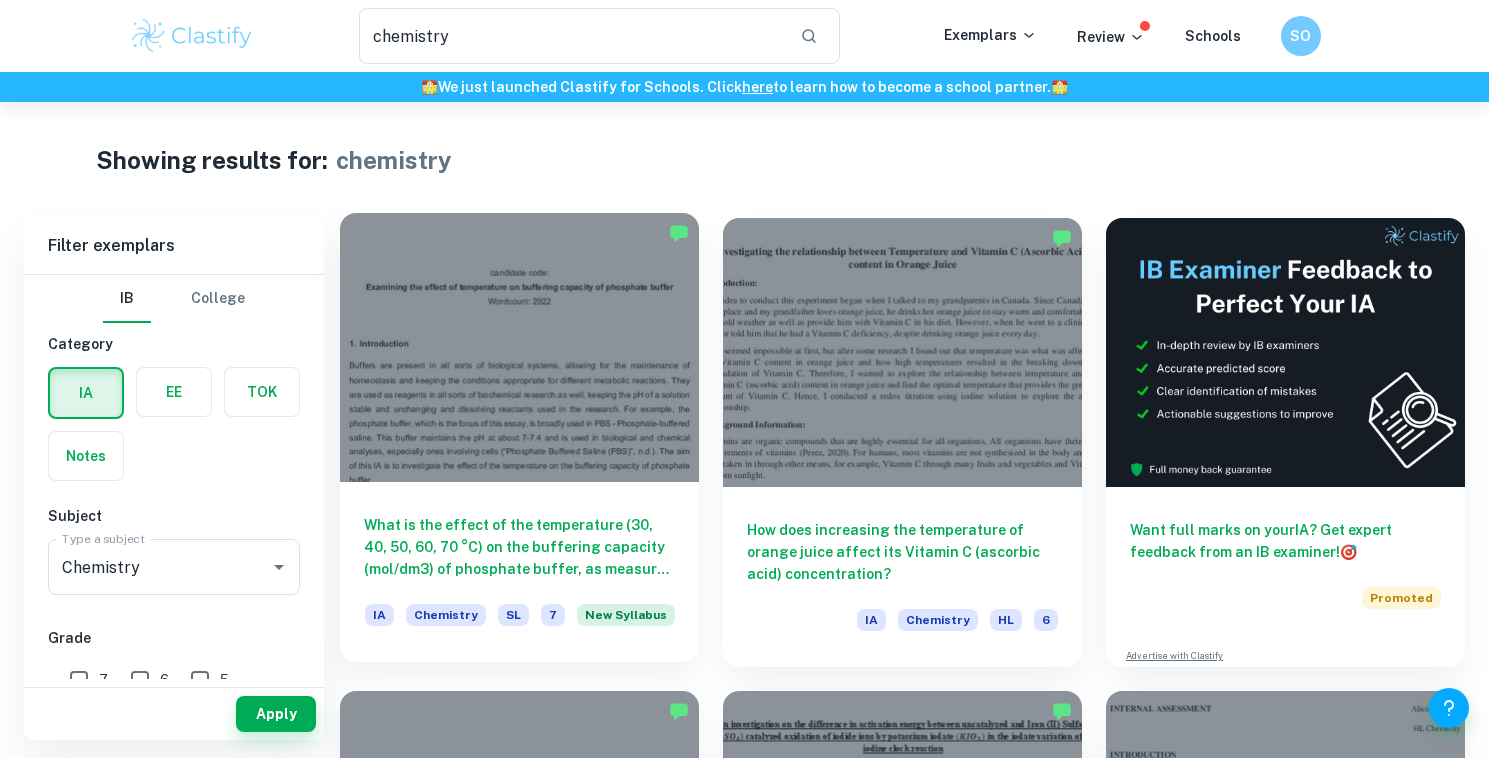 click at bounding box center (519, 347) 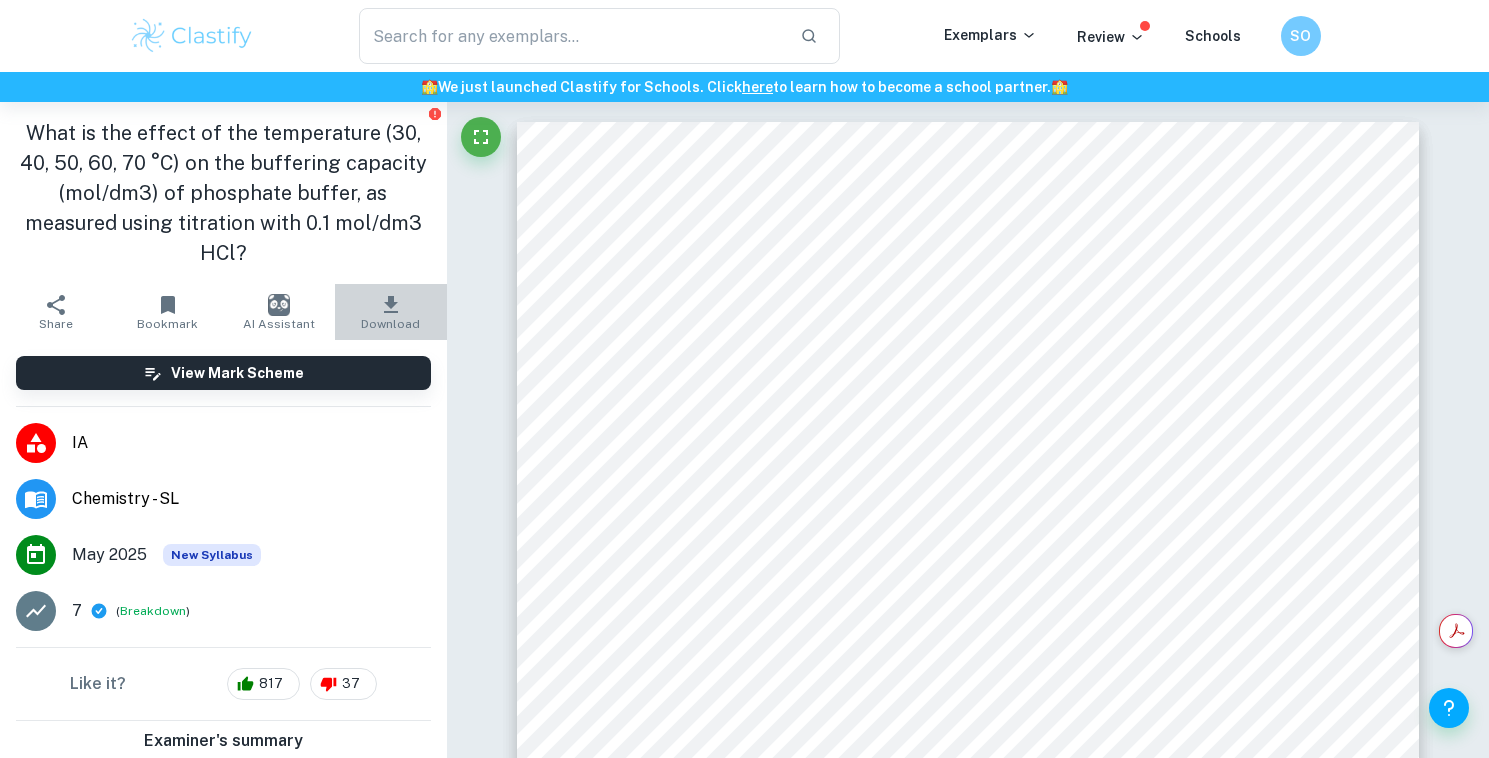 click 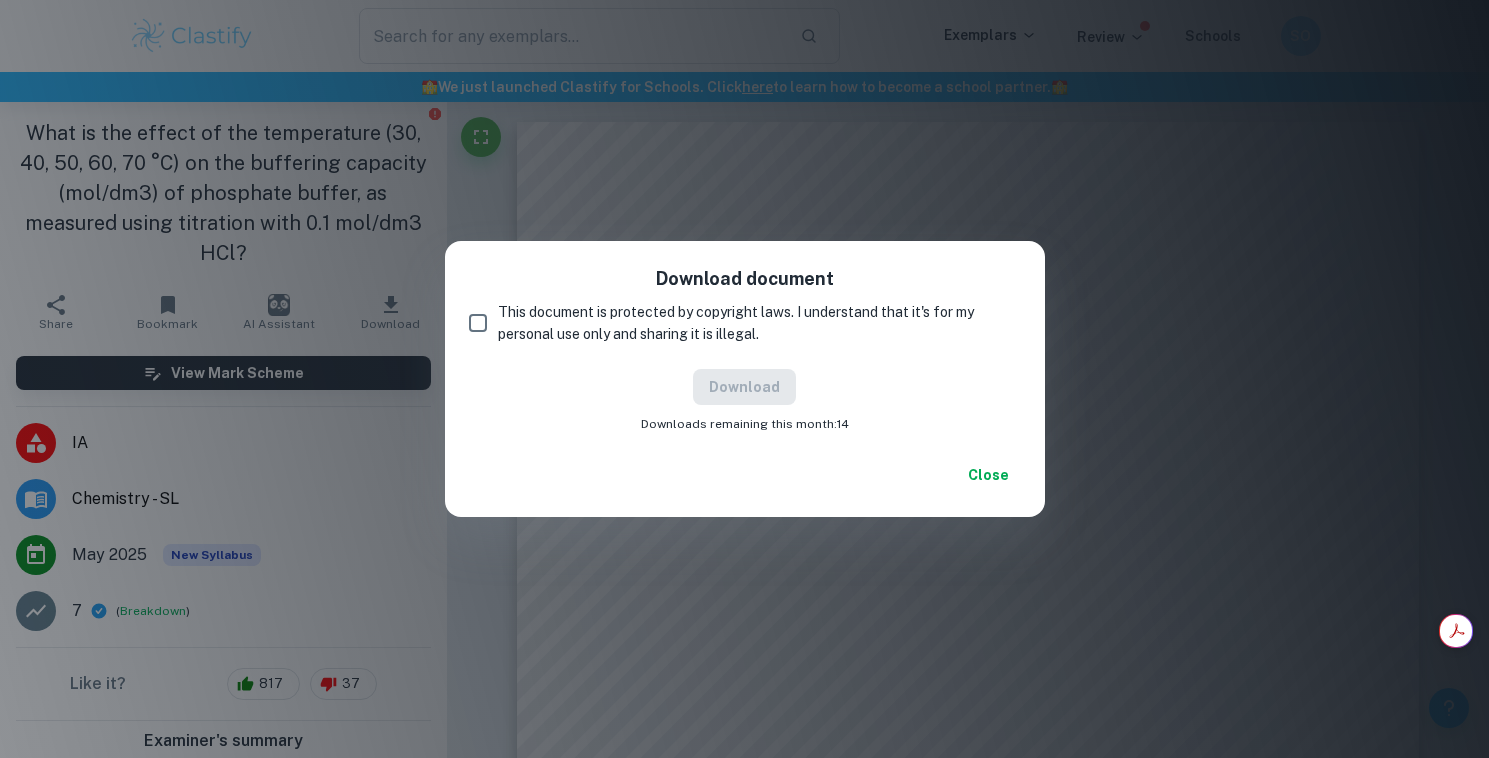drag, startPoint x: 497, startPoint y: 327, endPoint x: 550, endPoint y: 343, distance: 55.362442 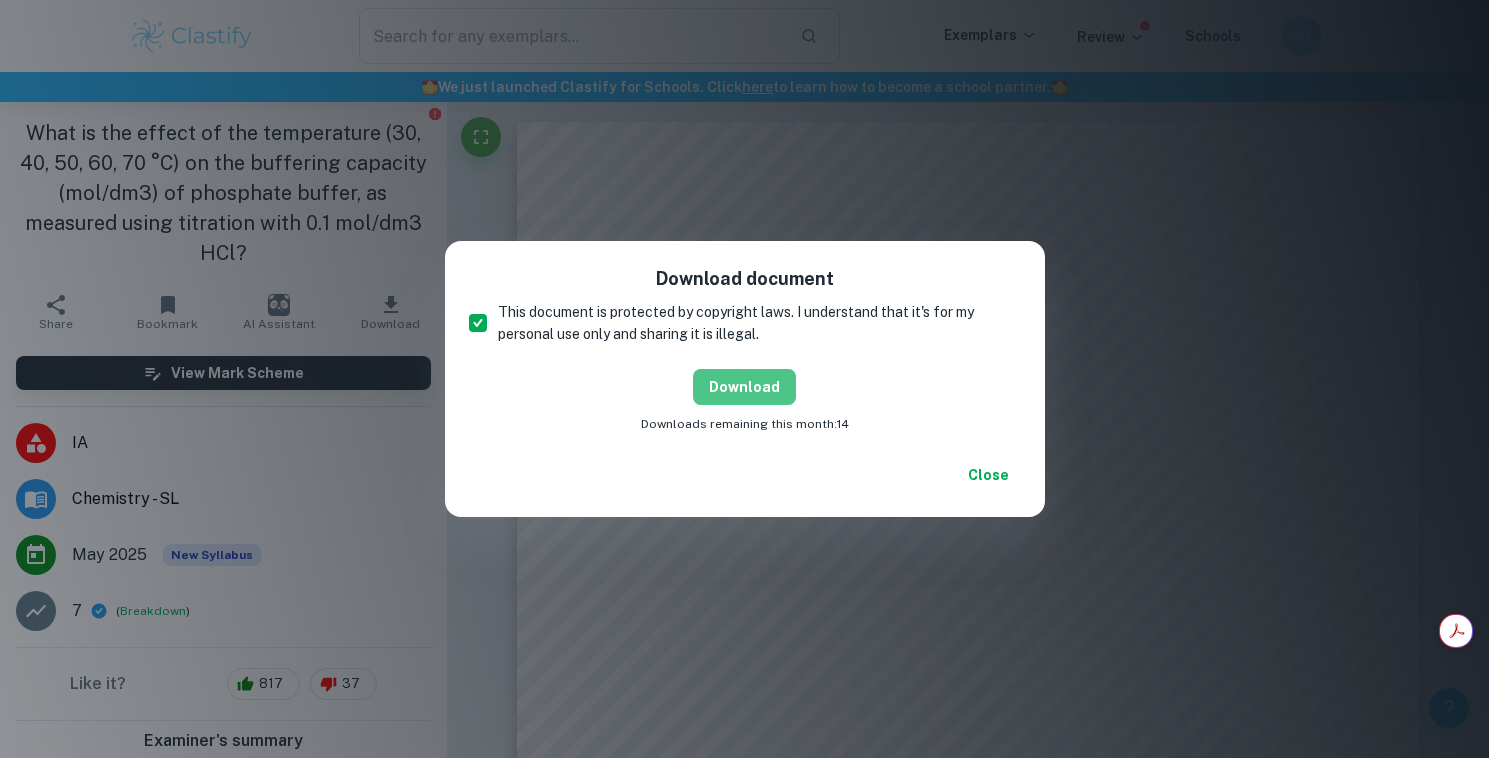 click on "Download" at bounding box center [744, 387] 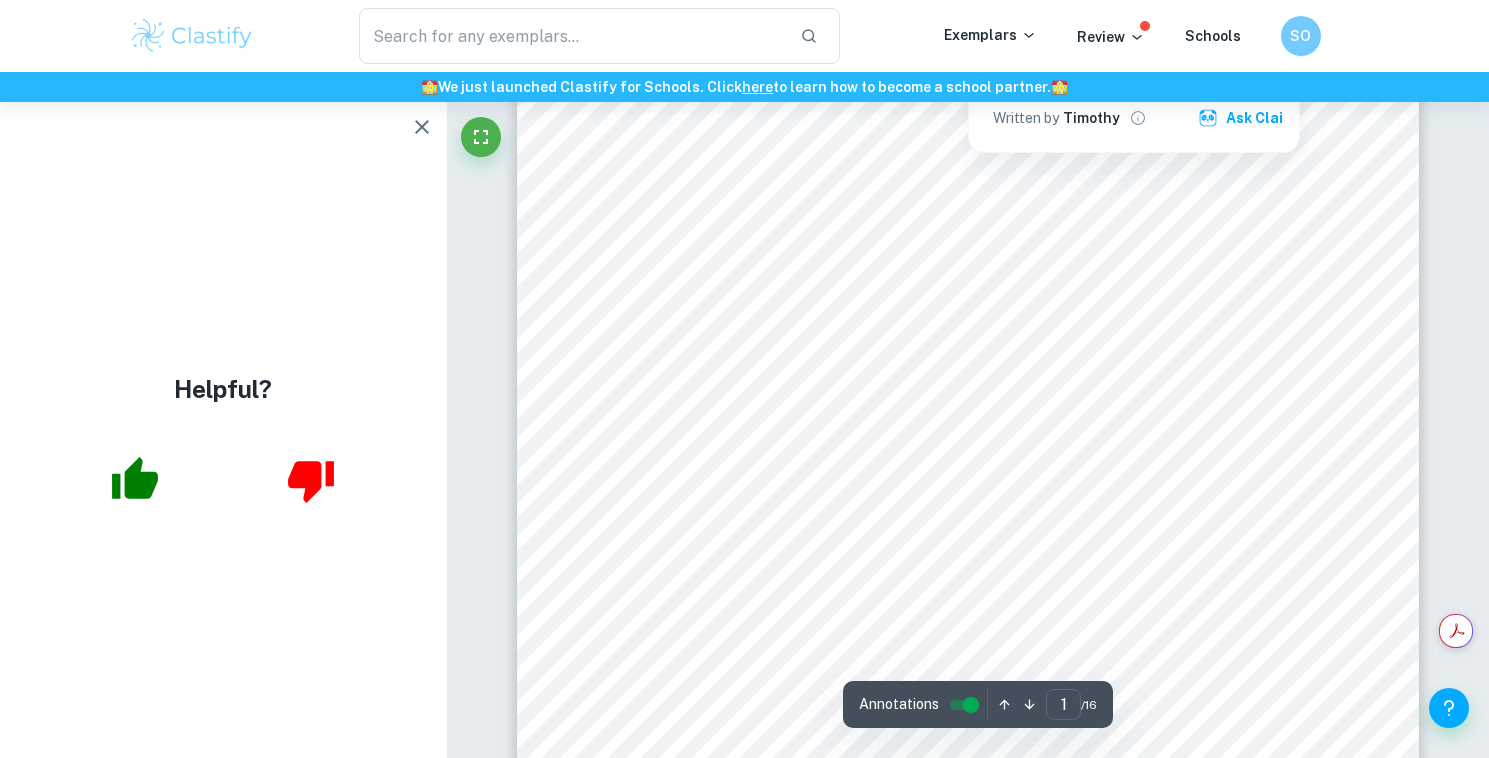 type on "2" 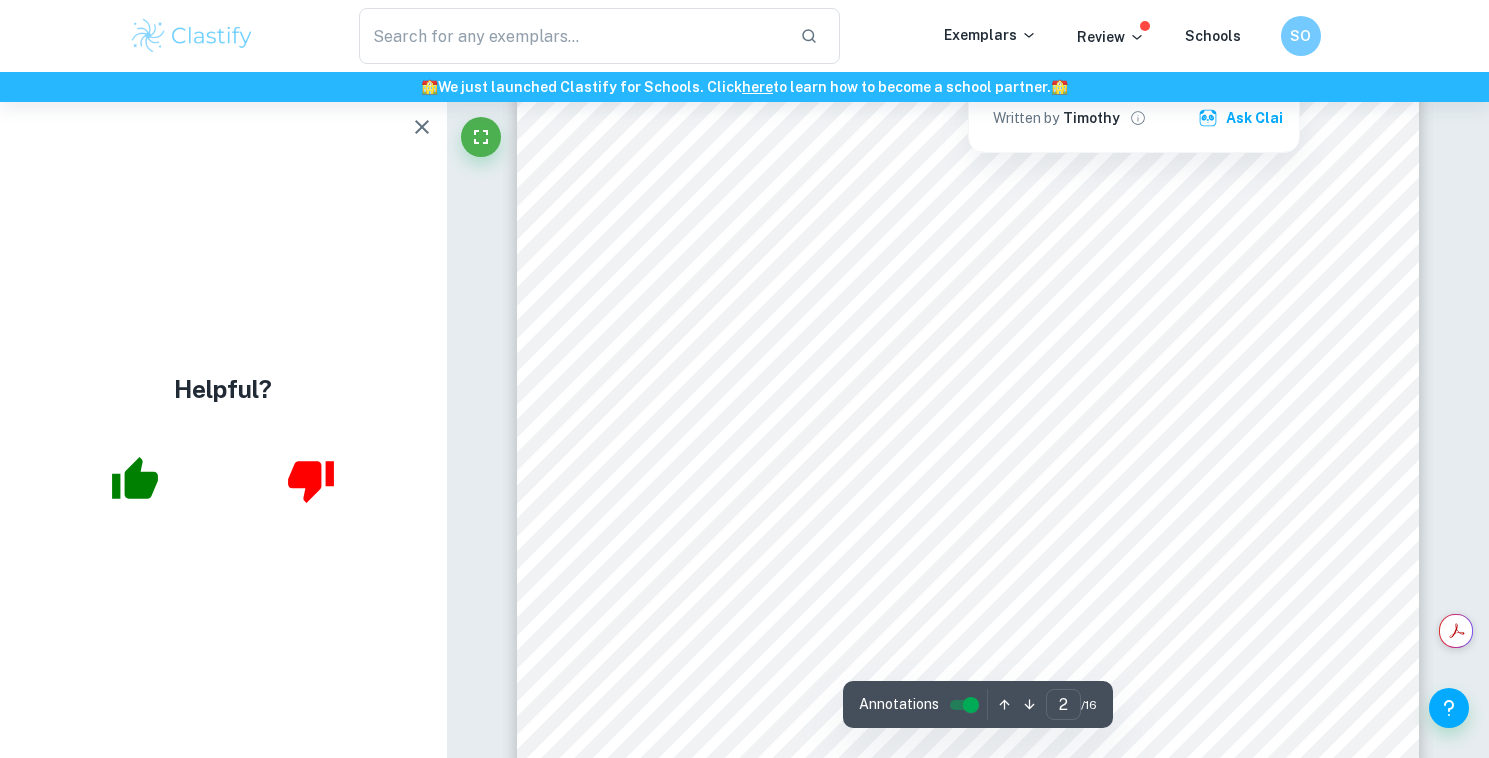 scroll, scrollTop: 1362, scrollLeft: 0, axis: vertical 